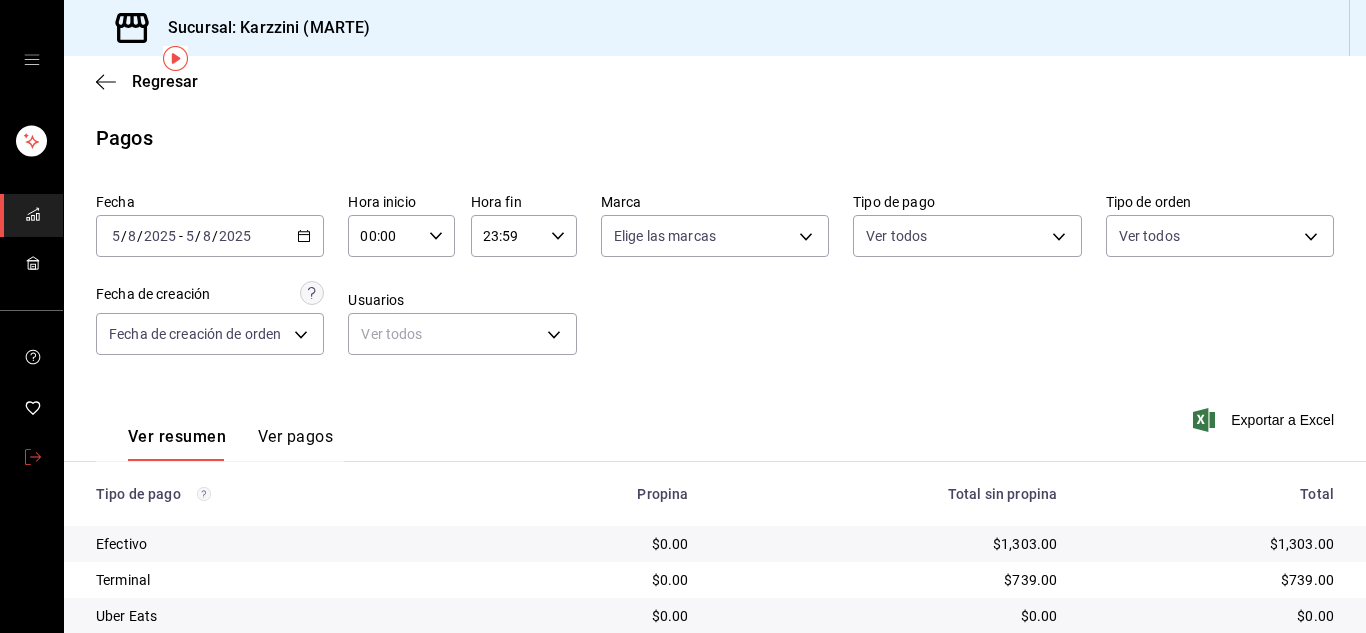 scroll, scrollTop: 0, scrollLeft: 0, axis: both 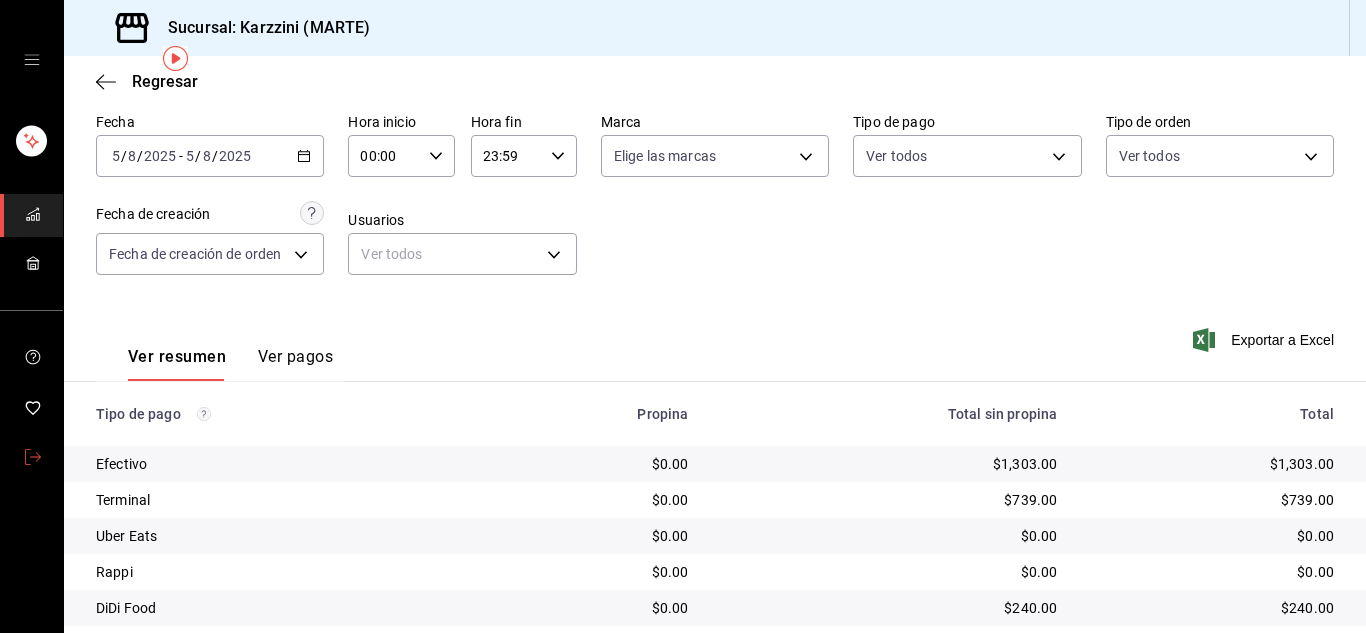 click at bounding box center [33, 458] 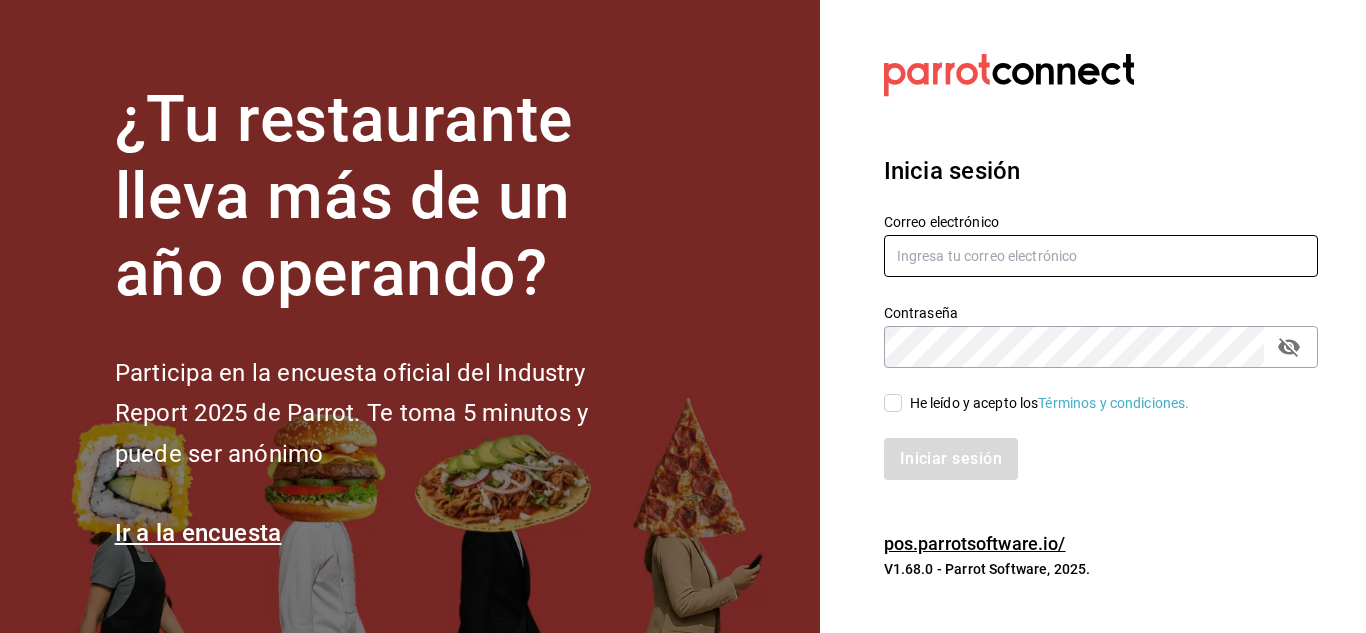 type on "urbina.kenia2010@gmail.com" 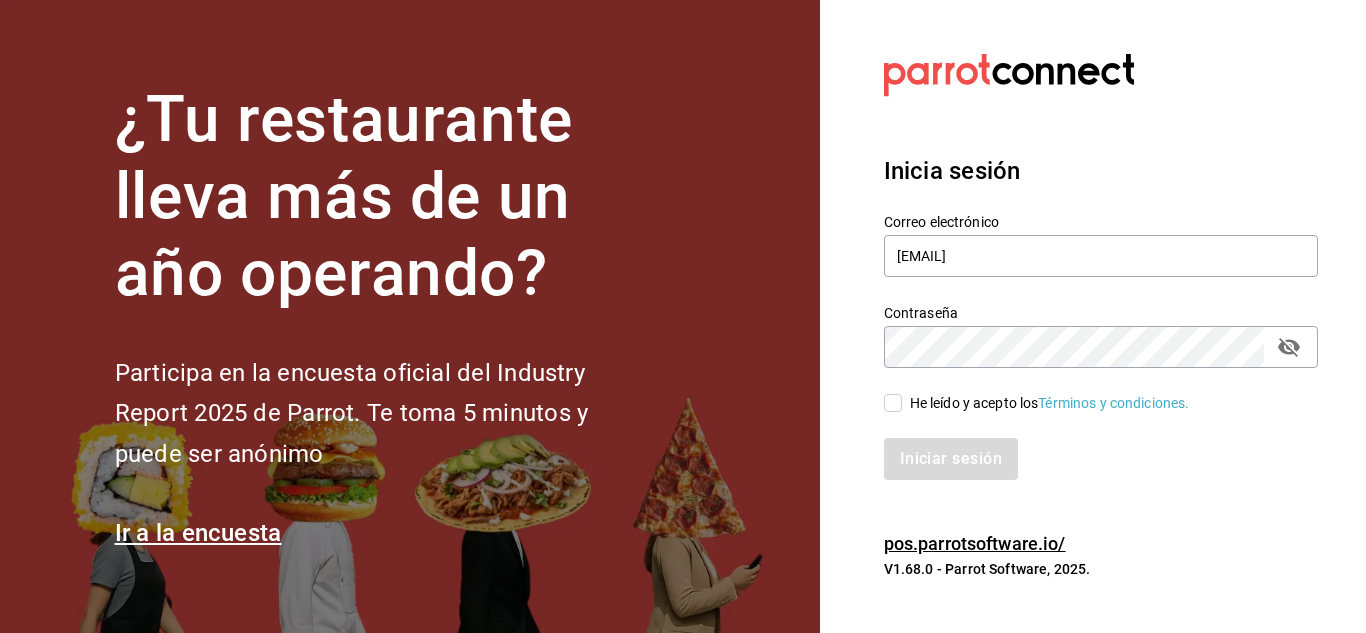 click on "He leído y acepto los  Términos y condiciones." at bounding box center [893, 403] 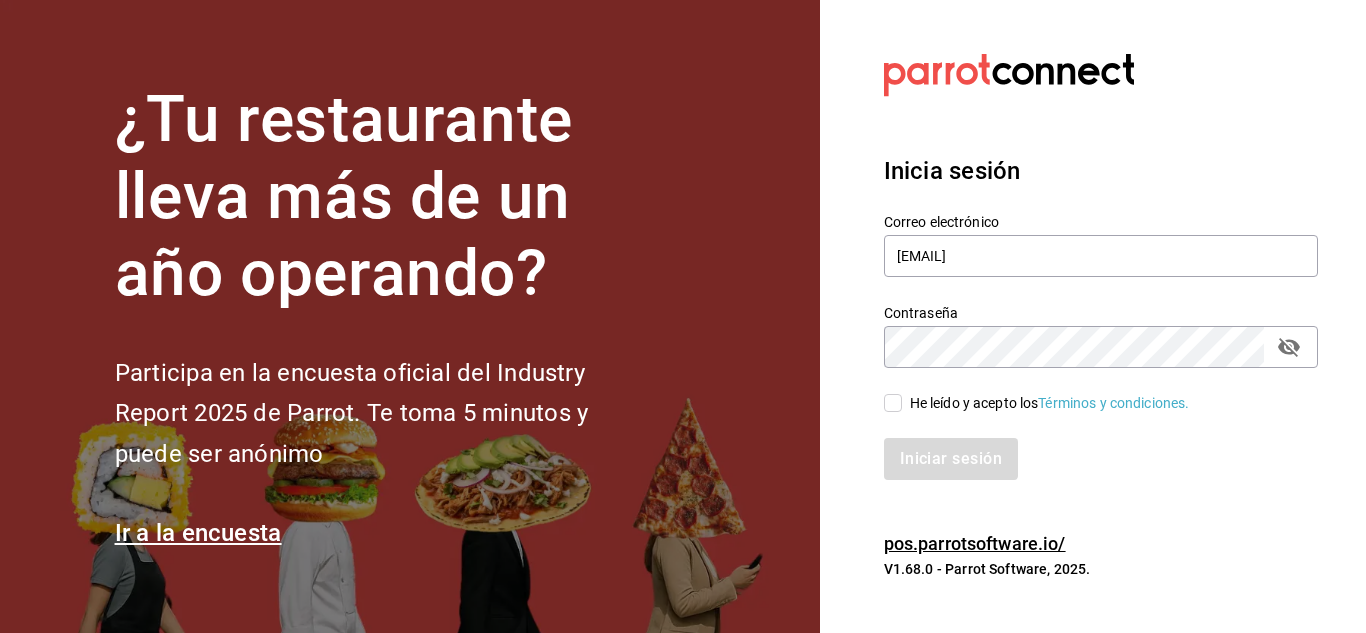 checkbox on "true" 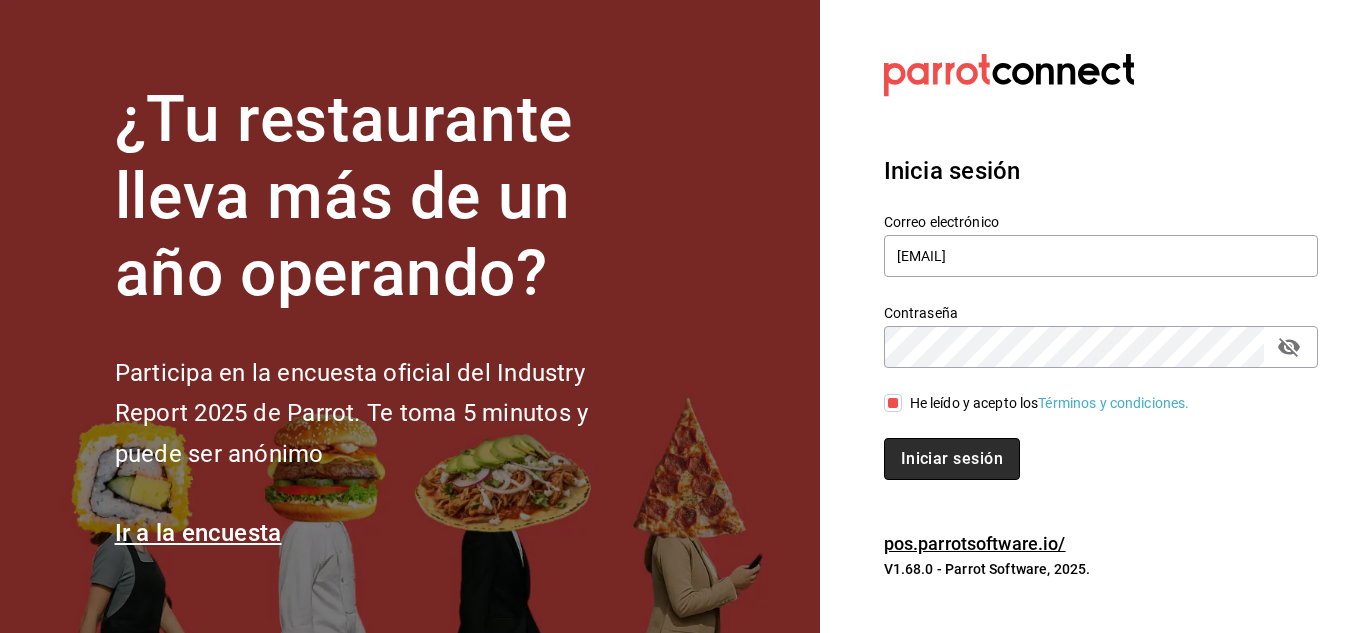 click on "Iniciar sesión" at bounding box center [952, 459] 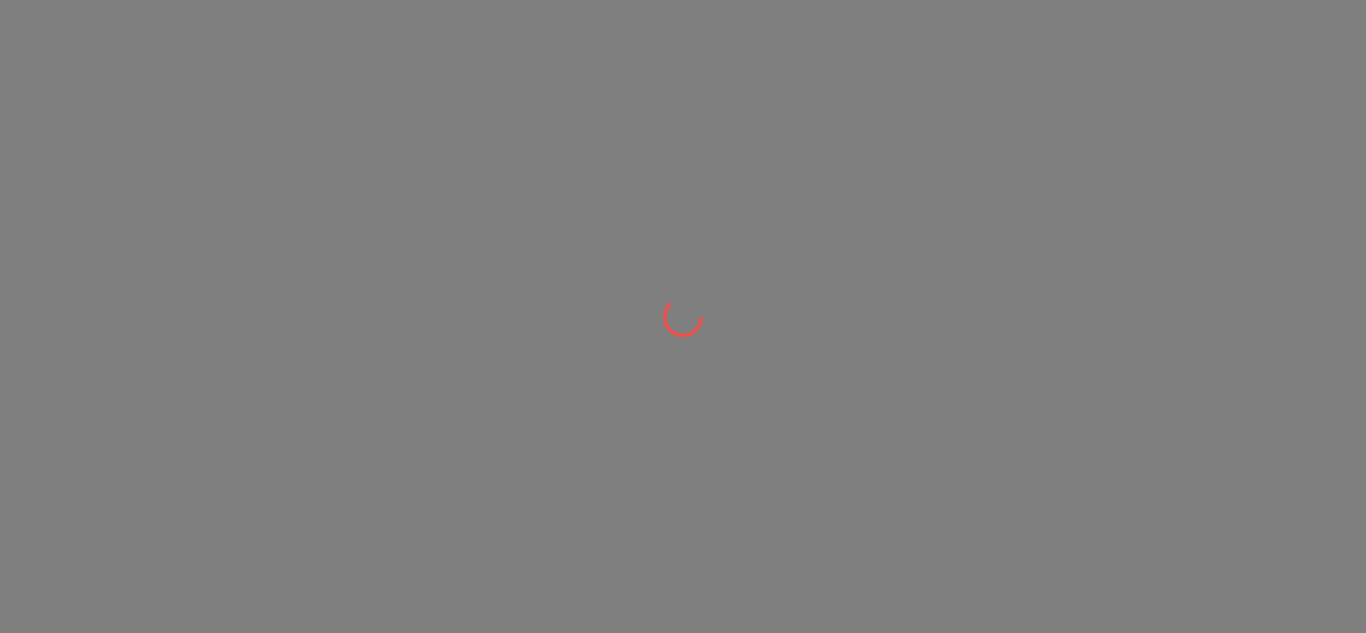 scroll, scrollTop: 0, scrollLeft: 0, axis: both 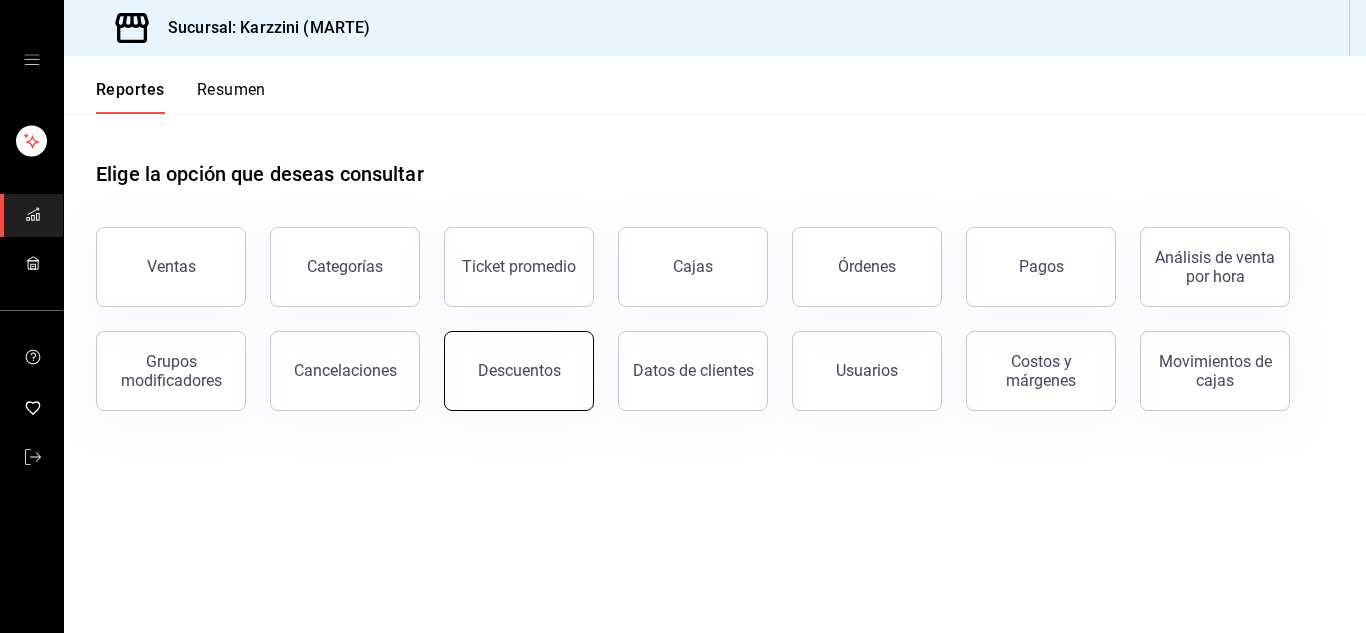 click on "Descuentos" at bounding box center [519, 371] 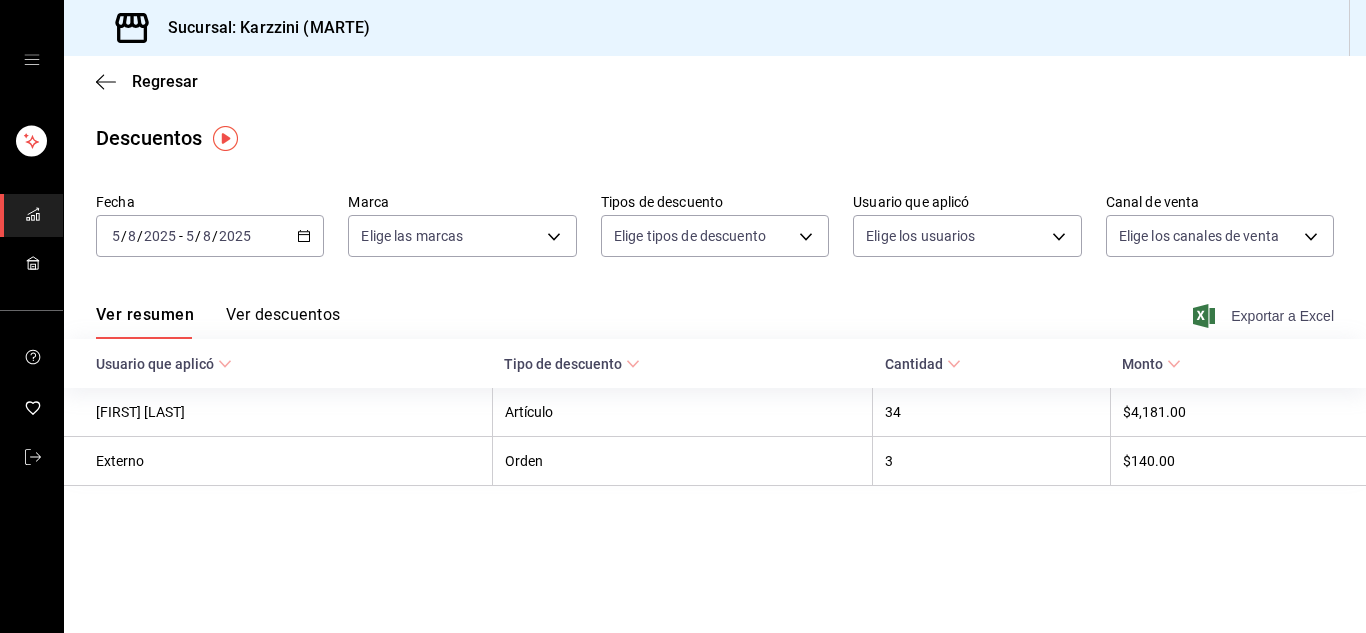 click on "Exportar a Excel" at bounding box center [1265, 316] 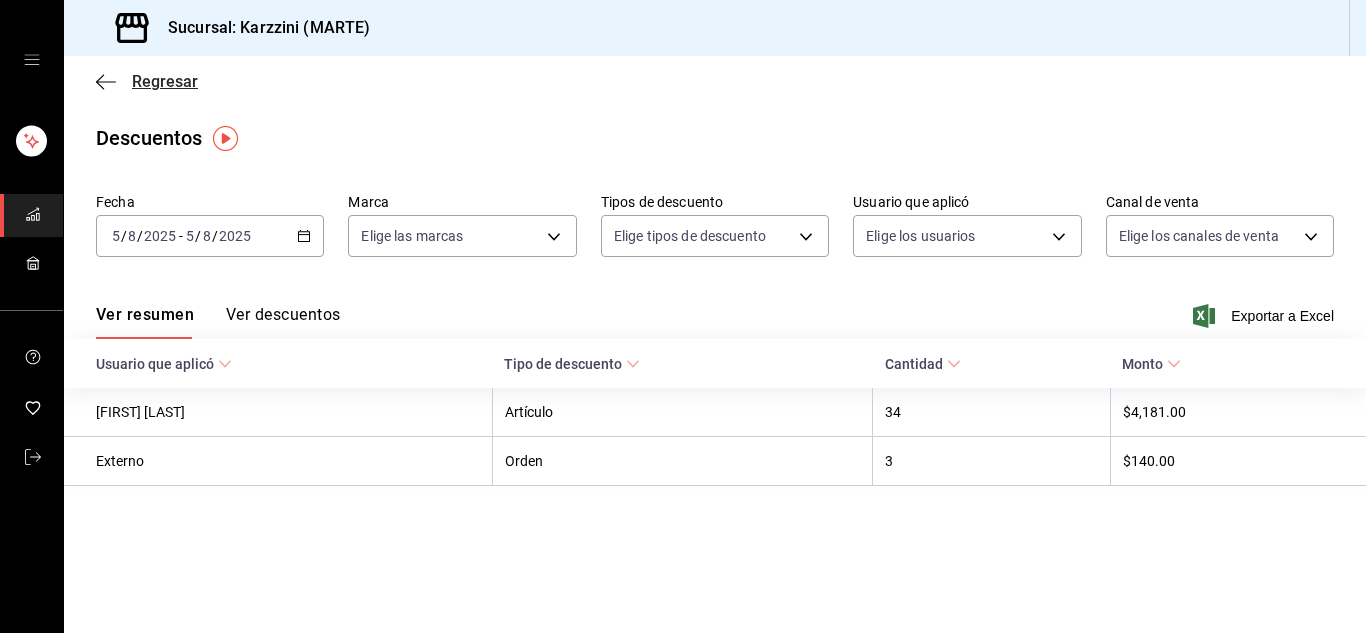 click 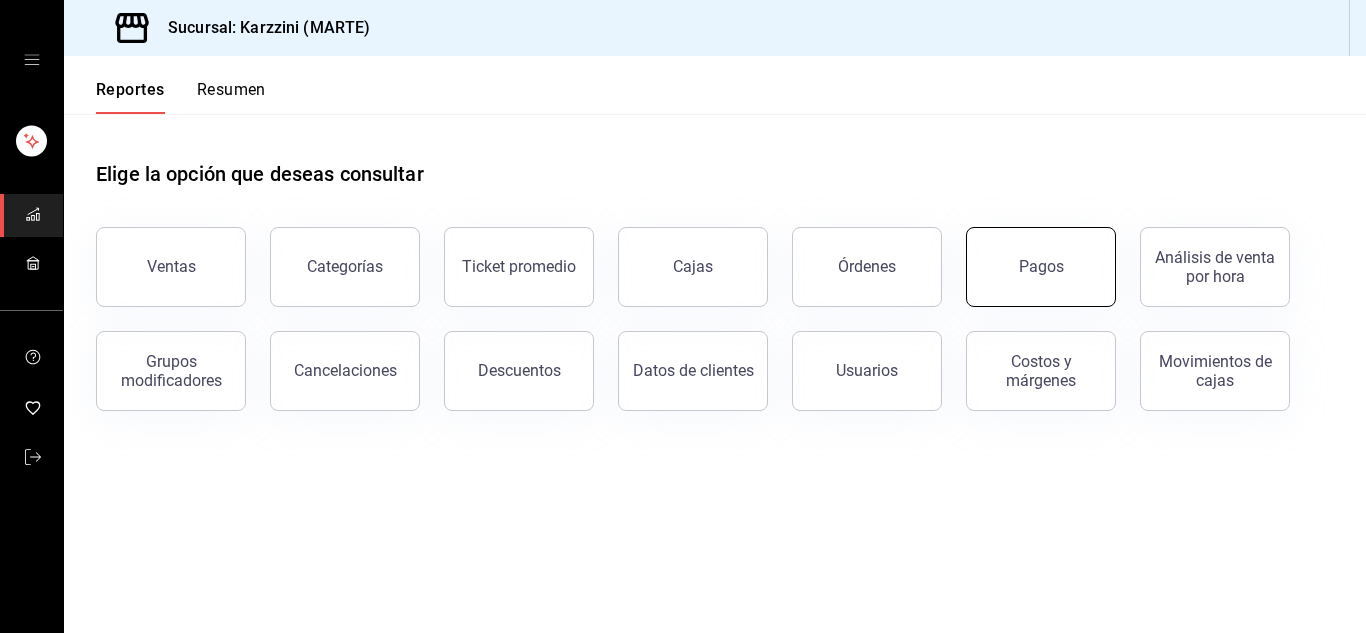 click on "Pagos" at bounding box center [1041, 267] 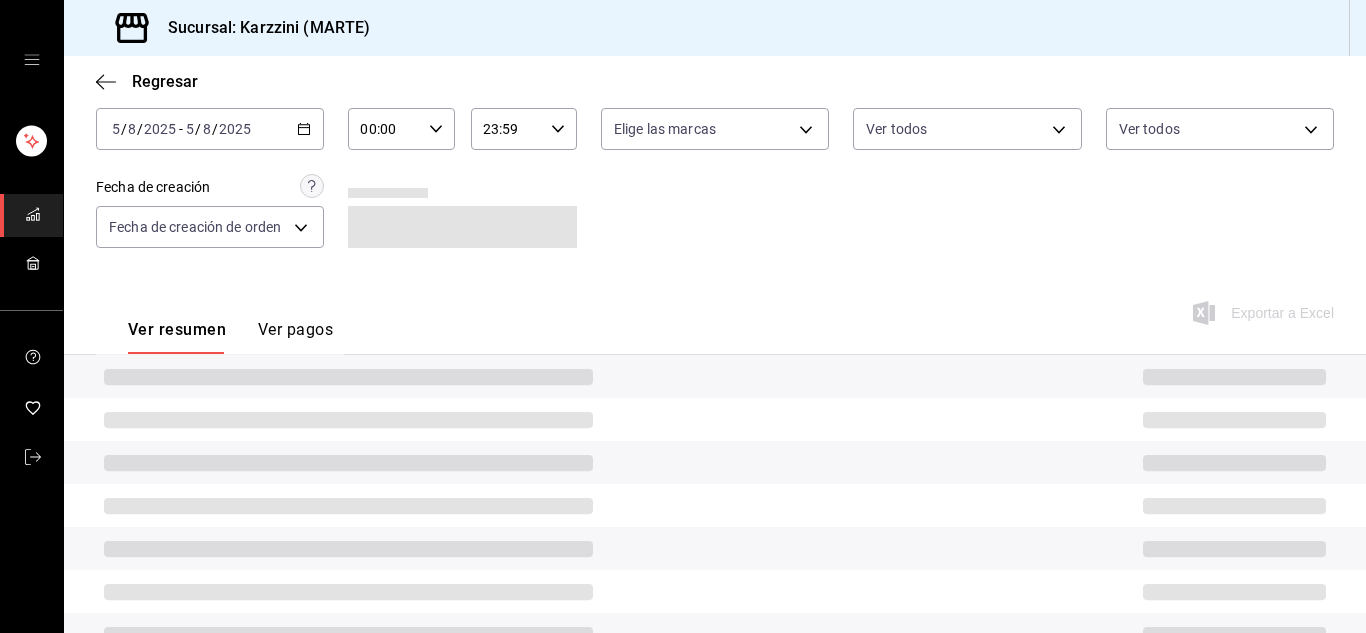 scroll, scrollTop: 142, scrollLeft: 0, axis: vertical 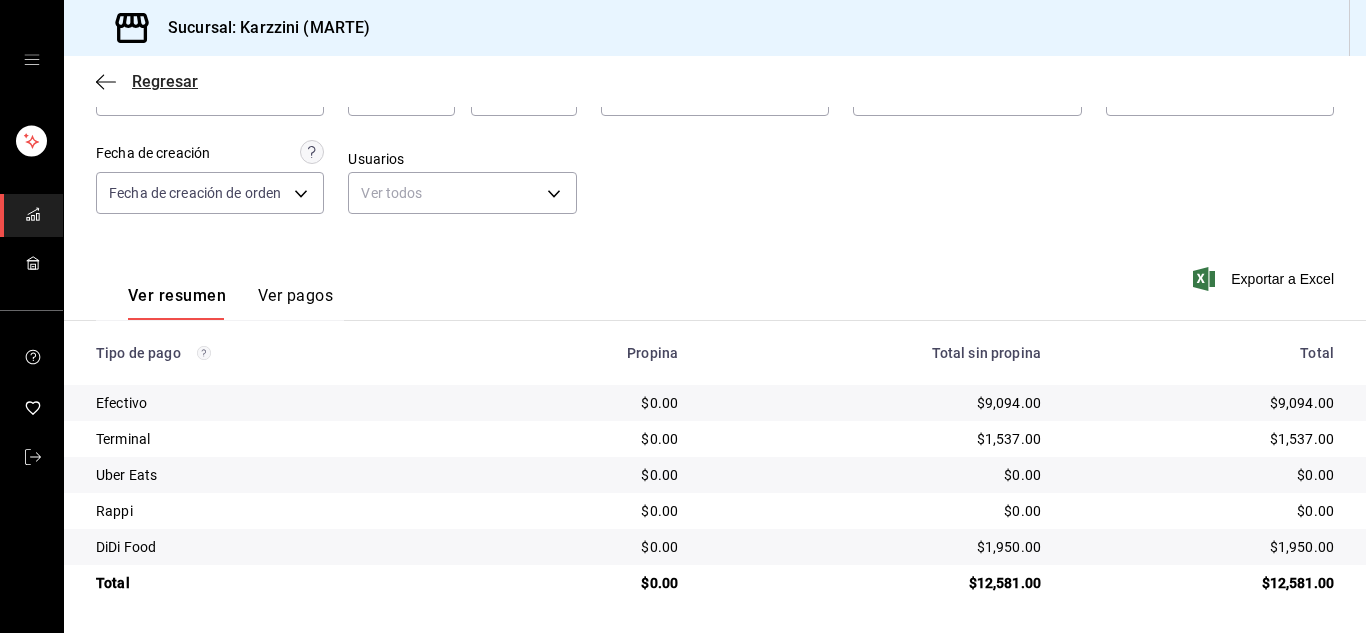 click 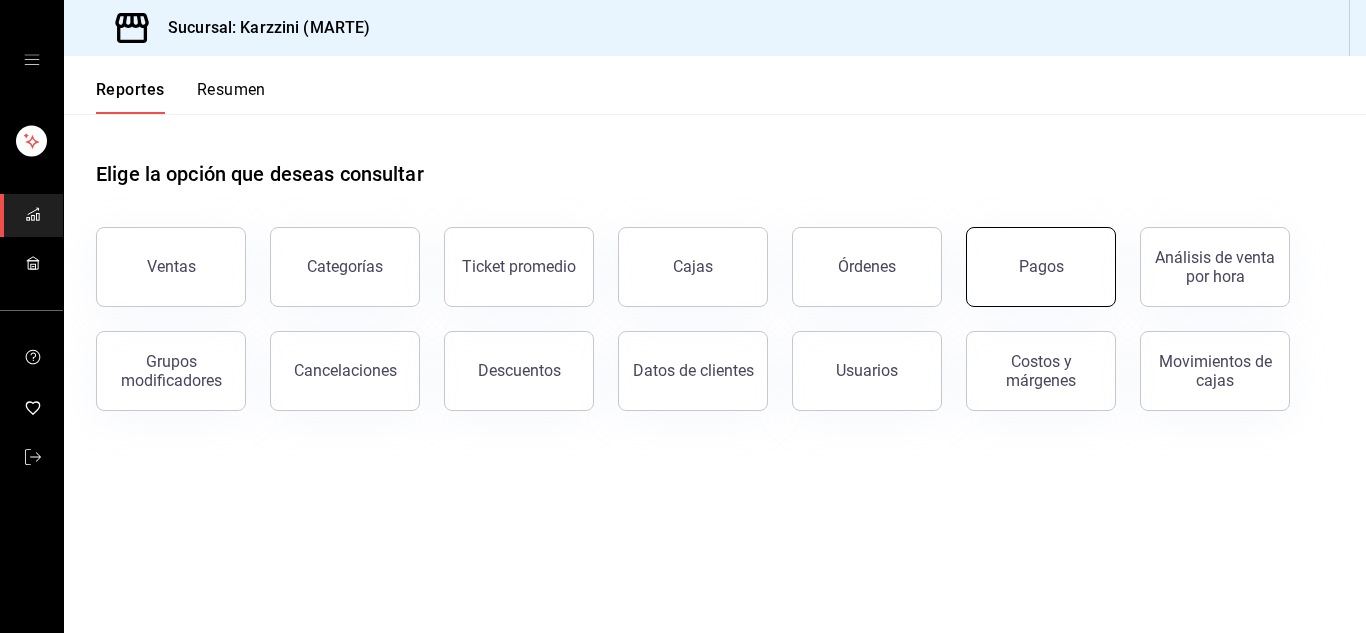 click on "Pagos" at bounding box center (1041, 267) 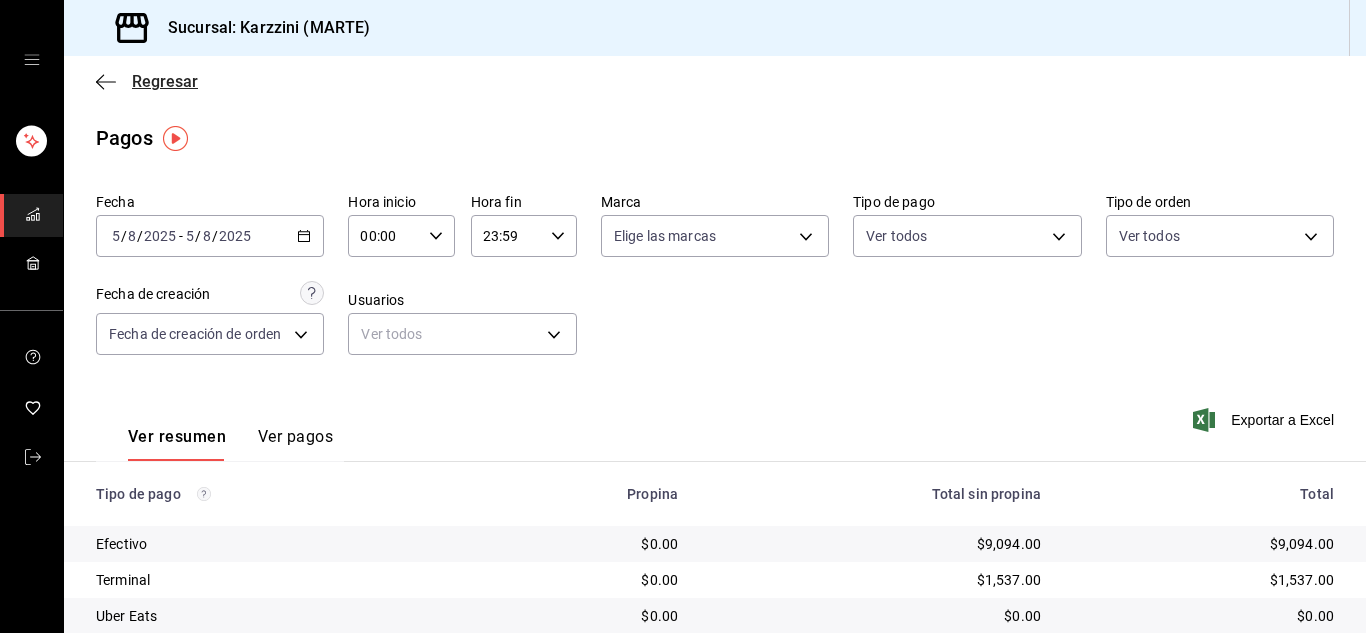 click 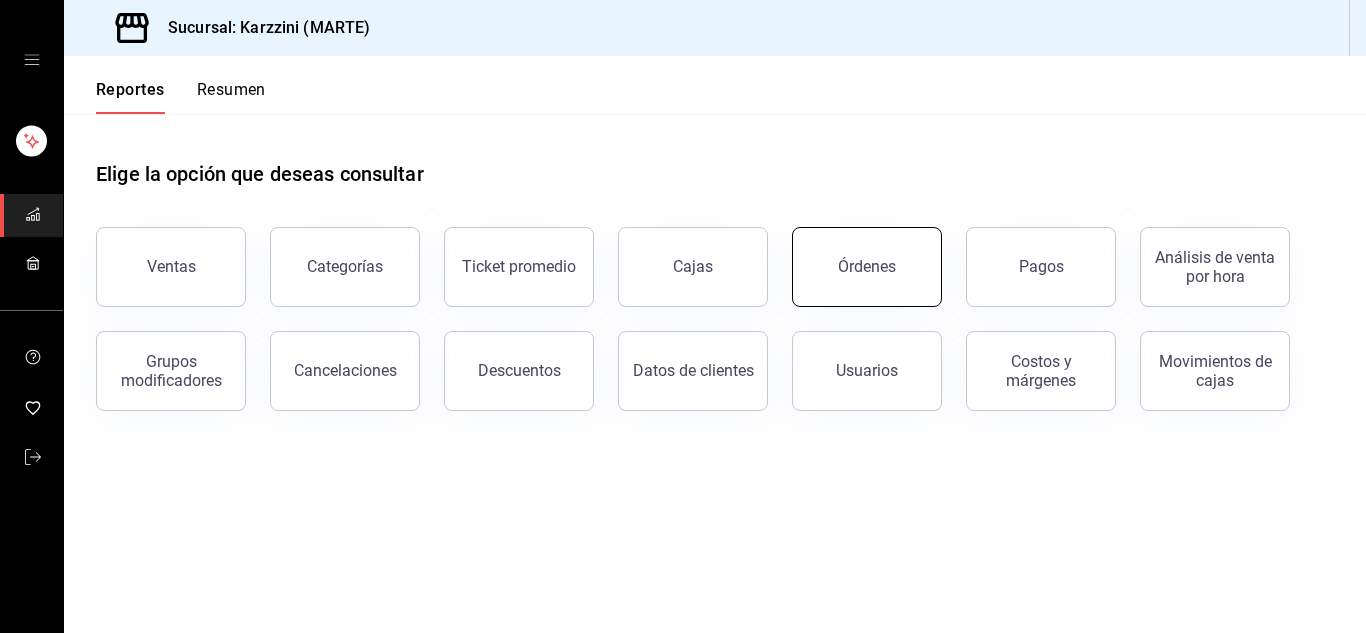 click on "Órdenes" at bounding box center (867, 267) 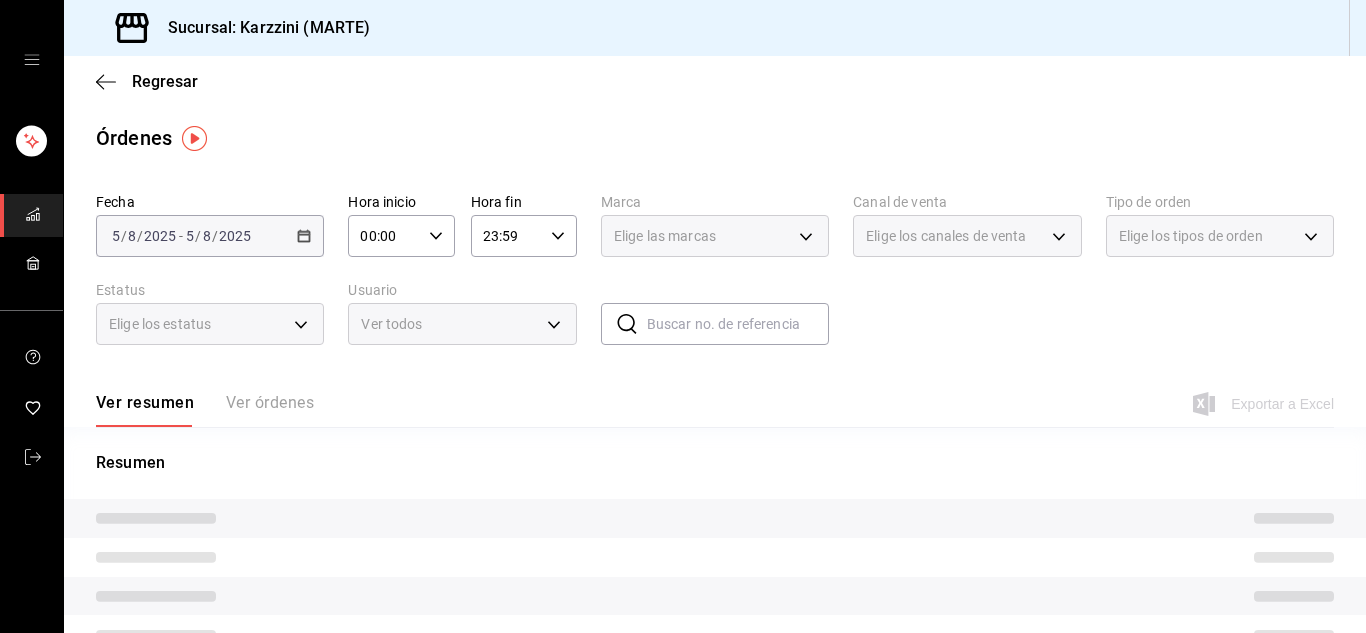 click on "Exportar a Excel" at bounding box center [1265, 404] 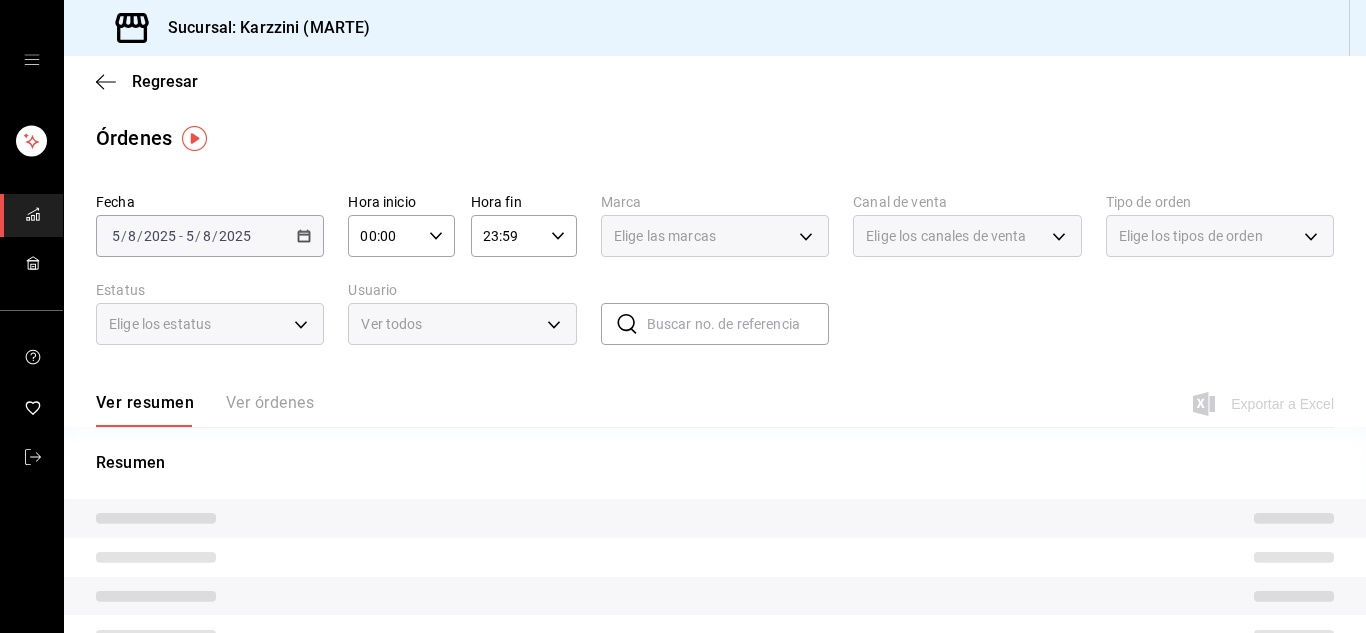 click on "Exportar a Excel" at bounding box center (1265, 404) 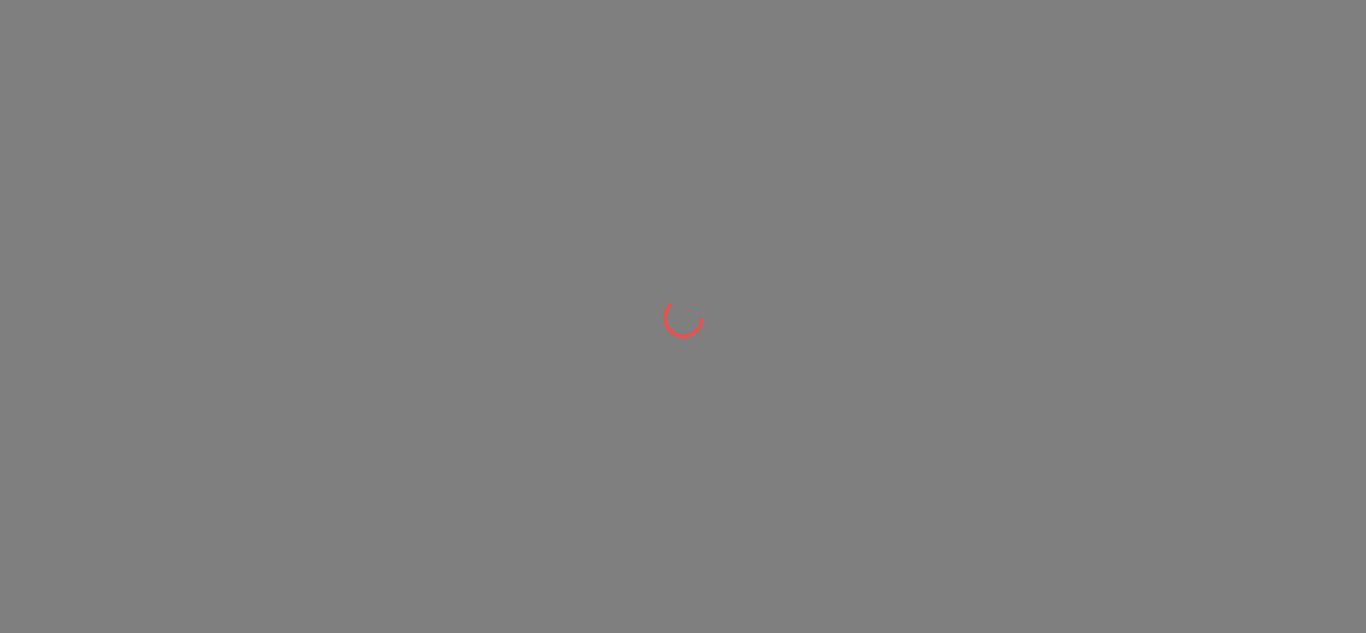 scroll, scrollTop: 0, scrollLeft: 0, axis: both 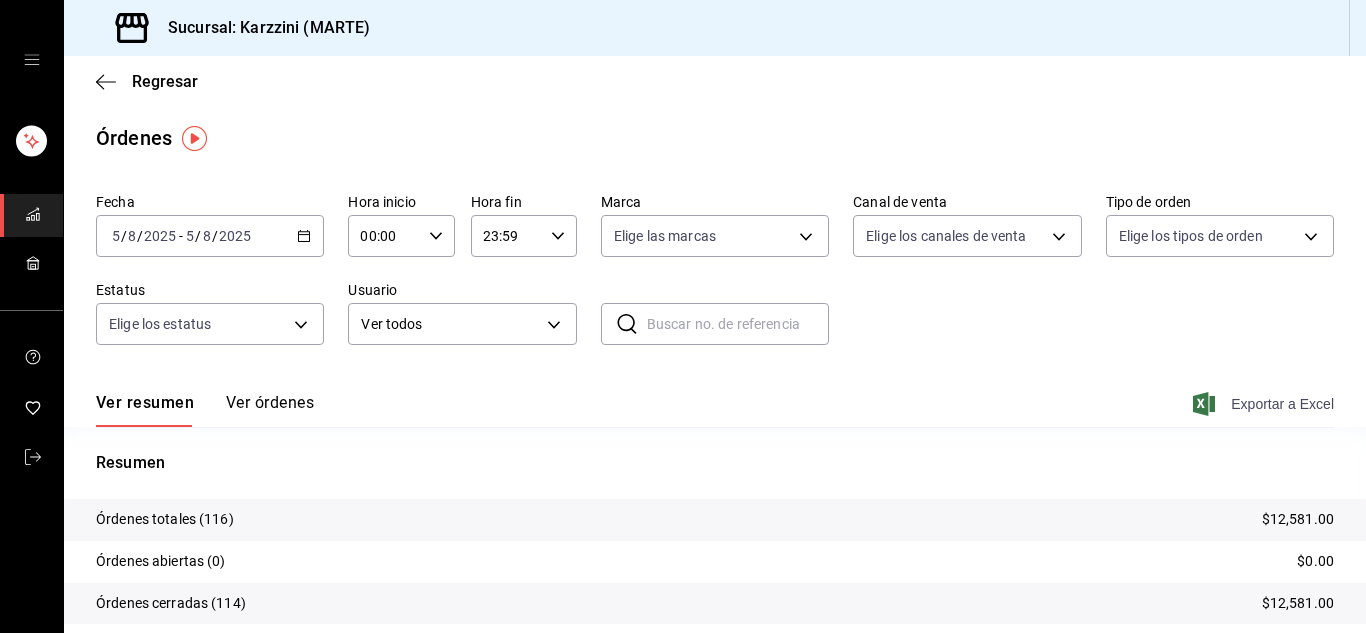 click on "Exportar a Excel" at bounding box center (1265, 404) 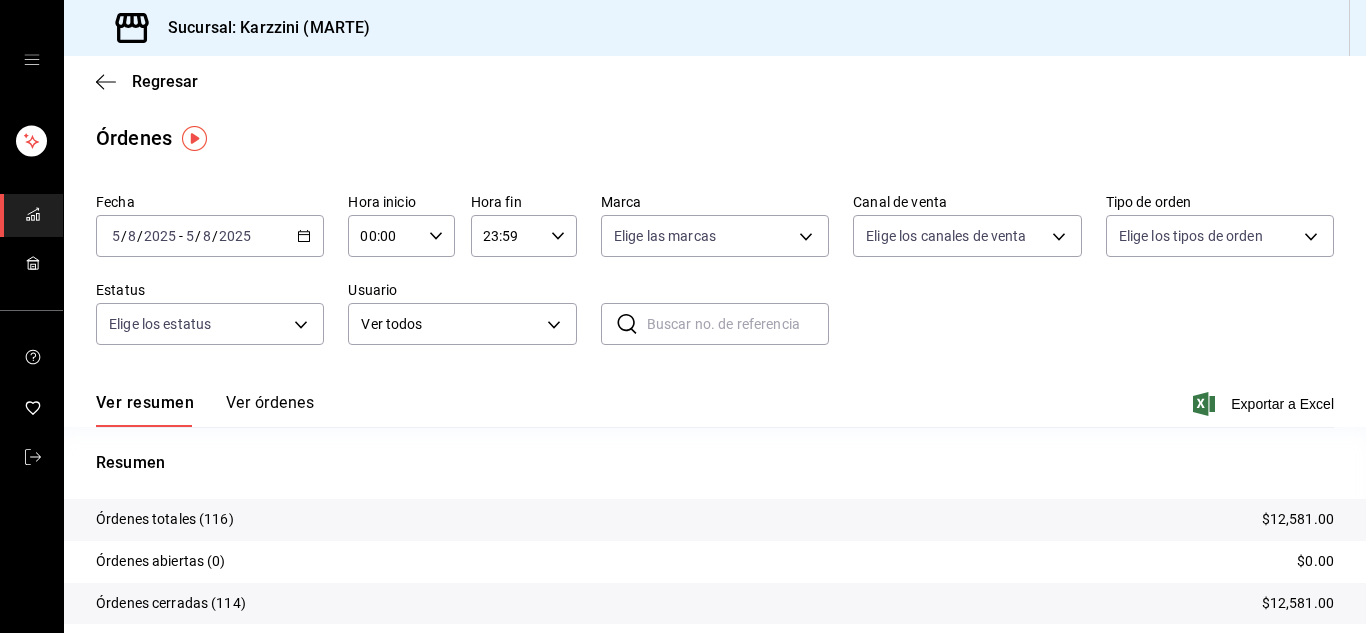 click on "Regresar" at bounding box center [715, 81] 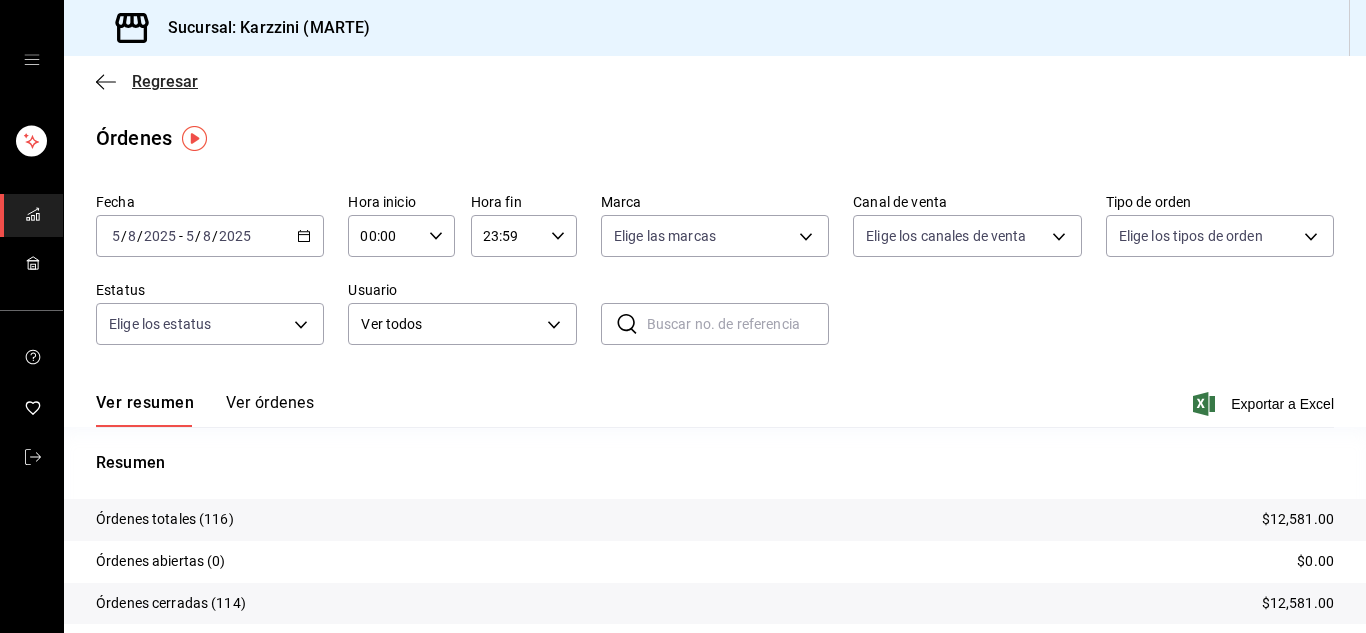 click 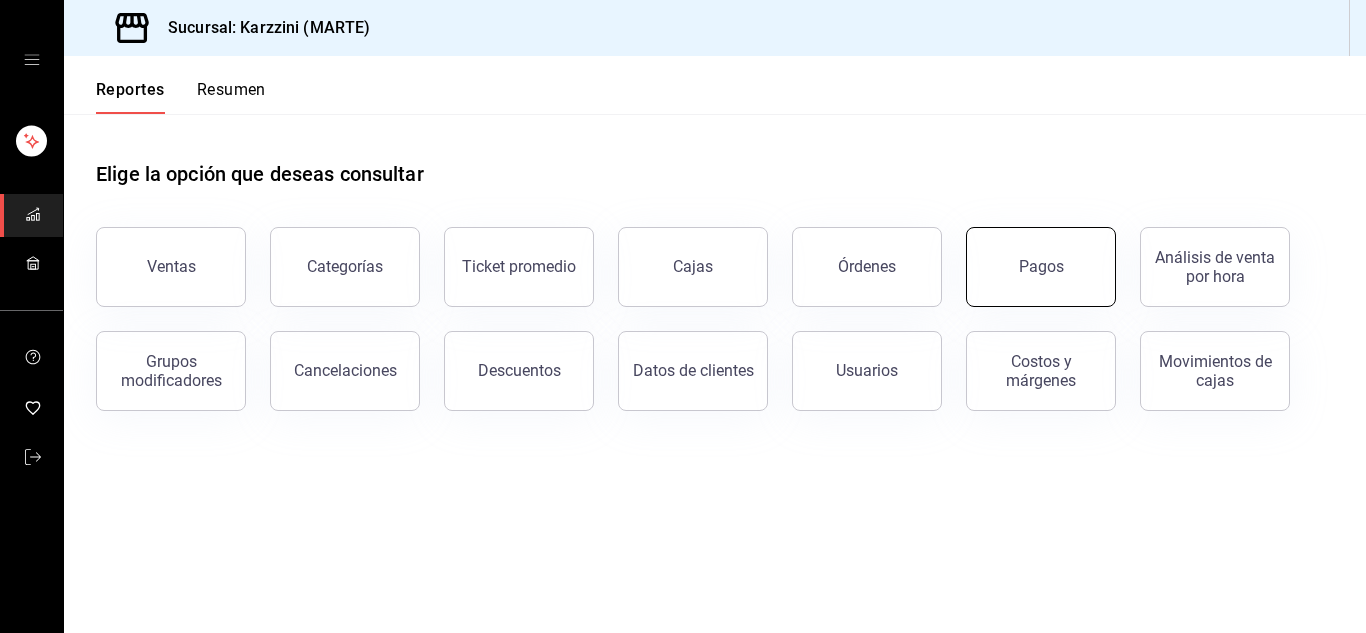 click on "Pagos" at bounding box center (1041, 267) 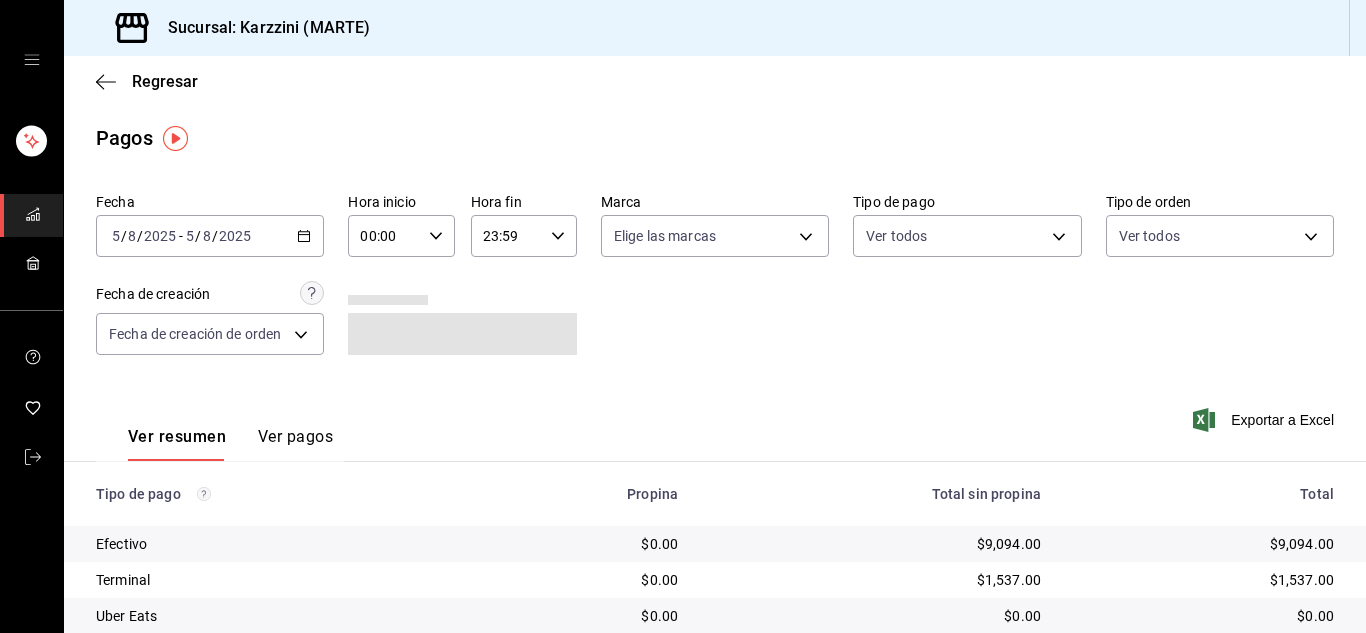 scroll, scrollTop: 16, scrollLeft: 0, axis: vertical 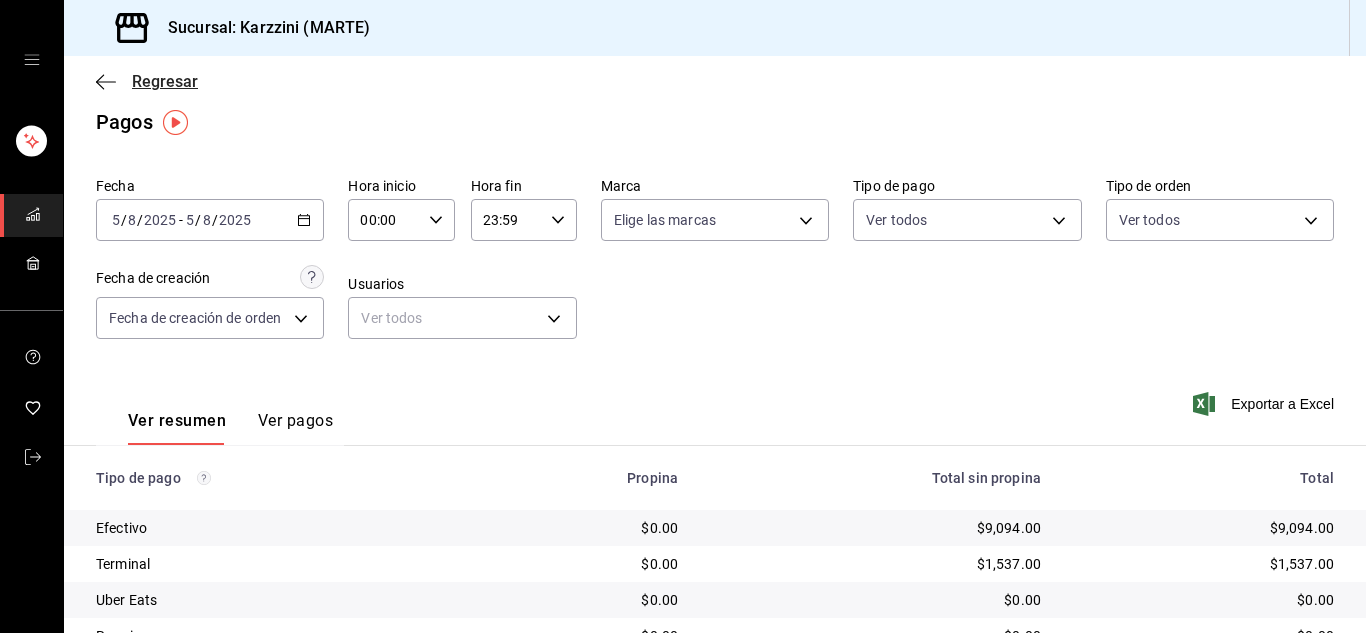 click 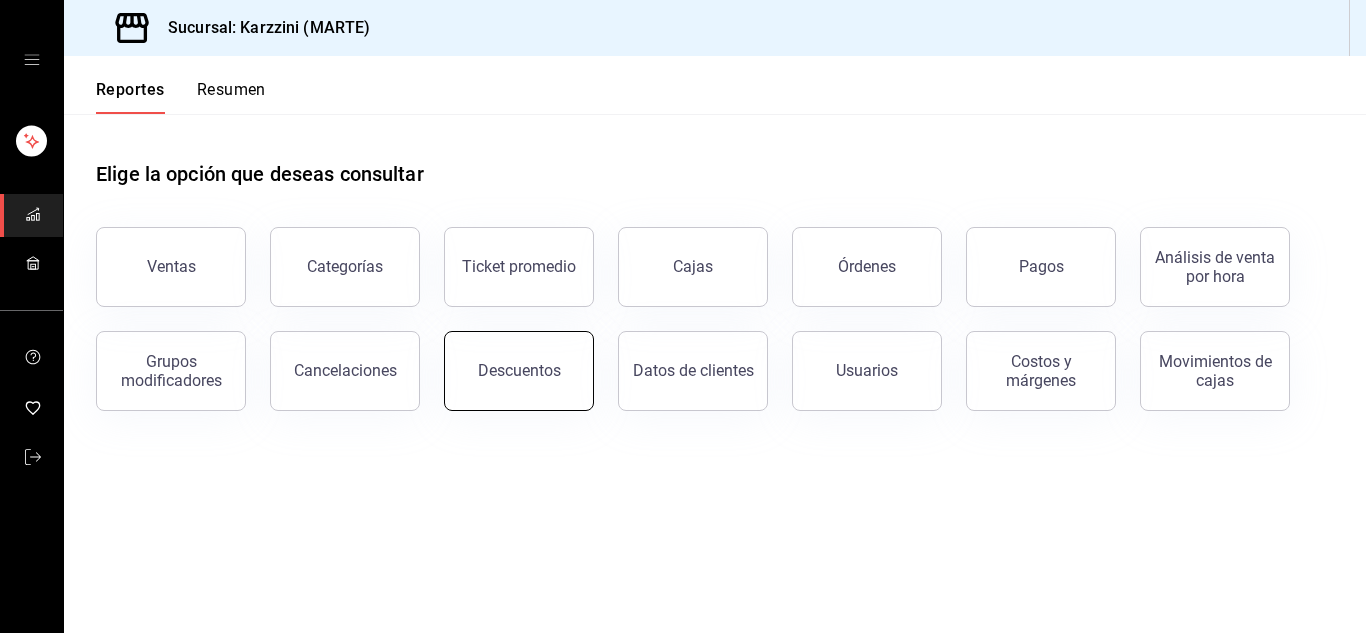 click on "Descuentos" at bounding box center (519, 370) 